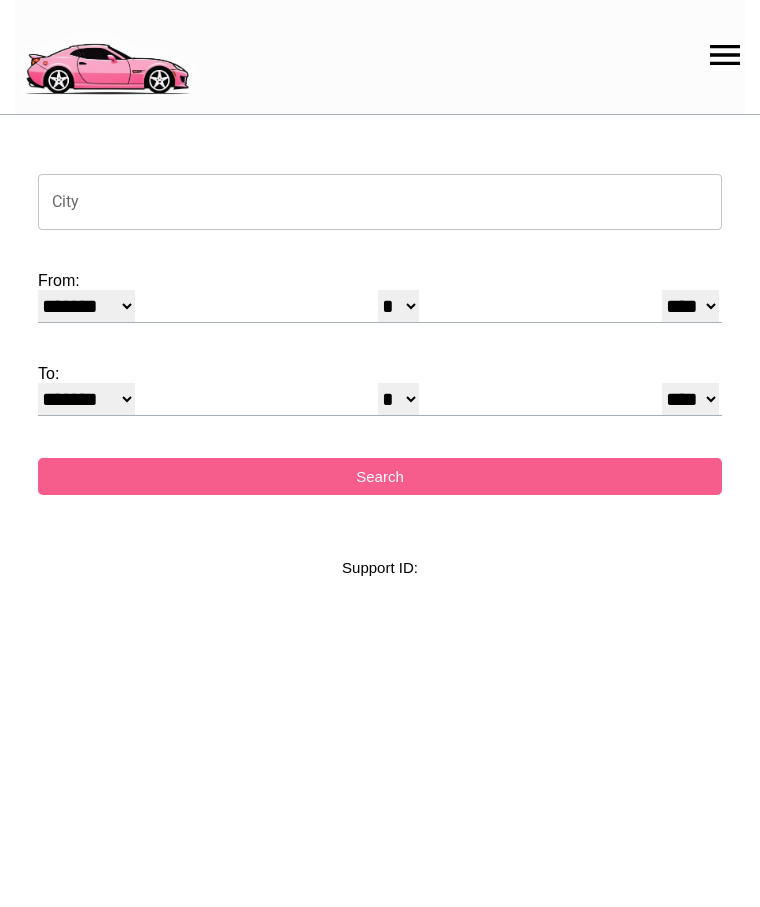select on "*" 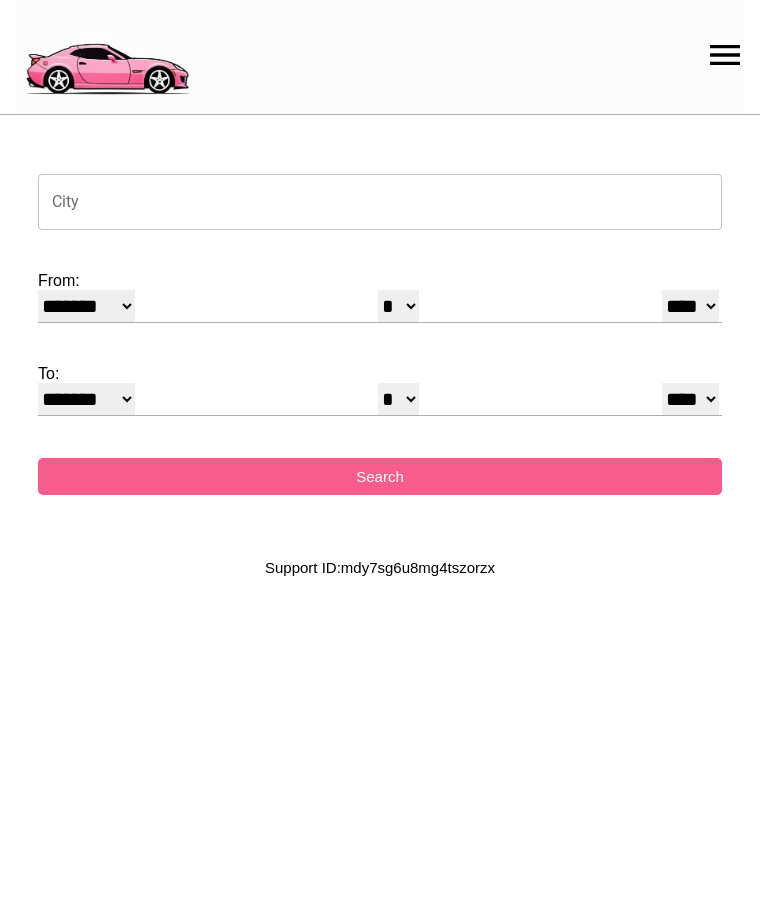 scroll, scrollTop: 0, scrollLeft: 0, axis: both 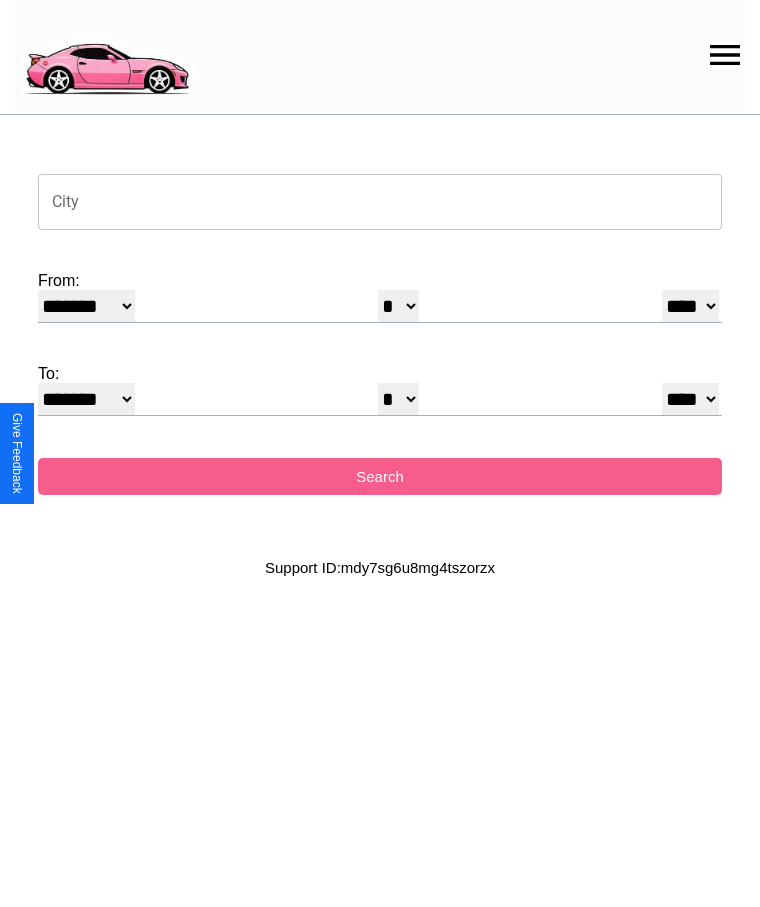 click 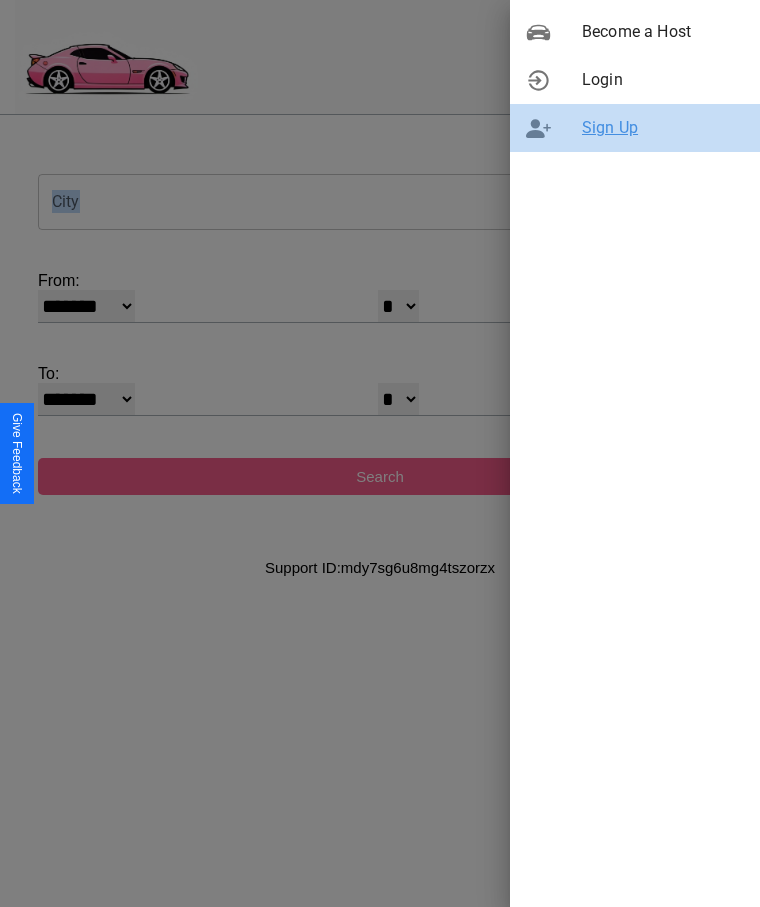 click on "Sign Up" at bounding box center [663, 128] 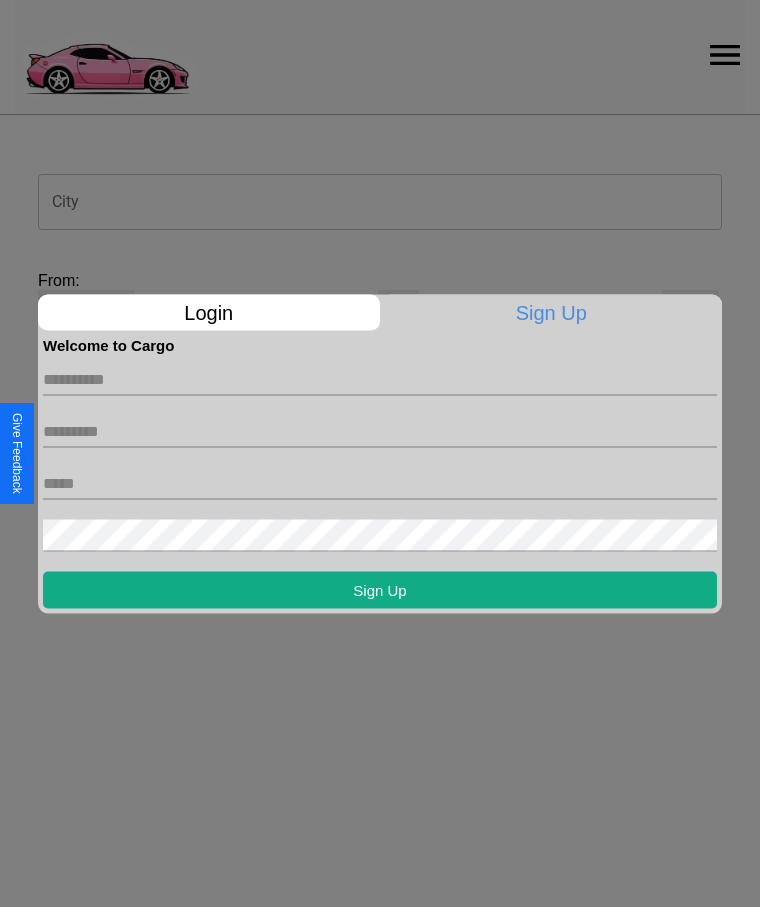 click at bounding box center (380, 379) 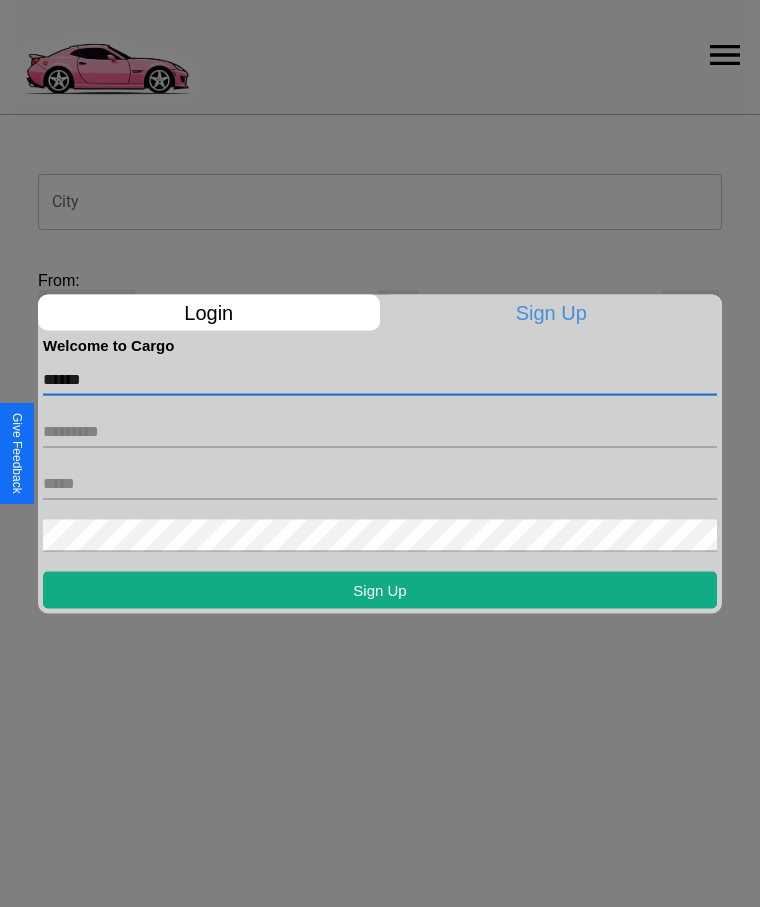type on "******" 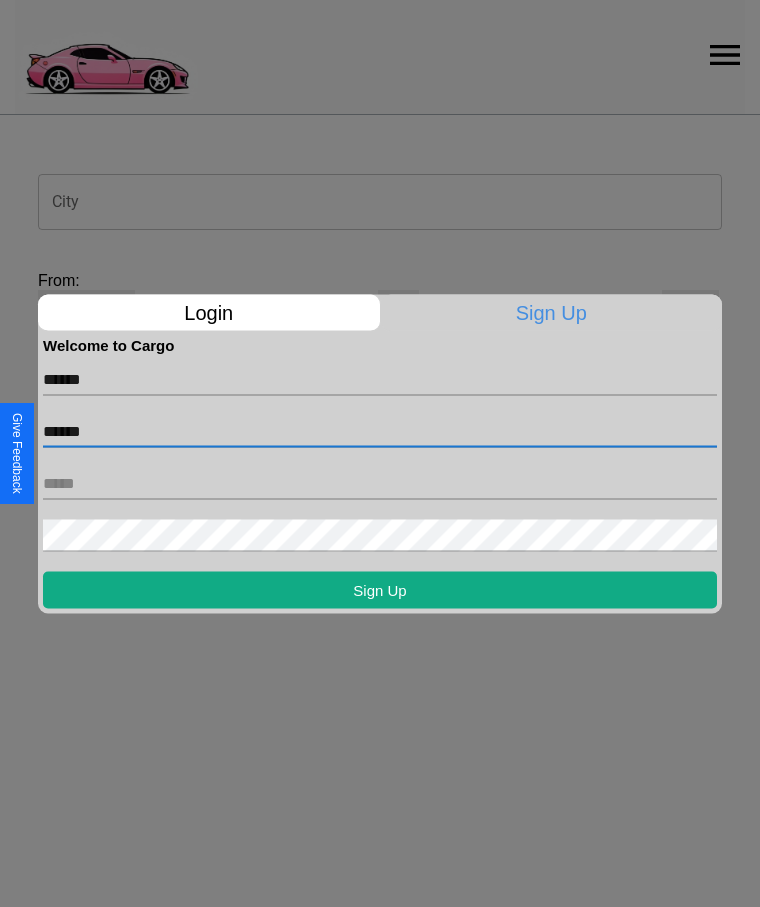 type on "******" 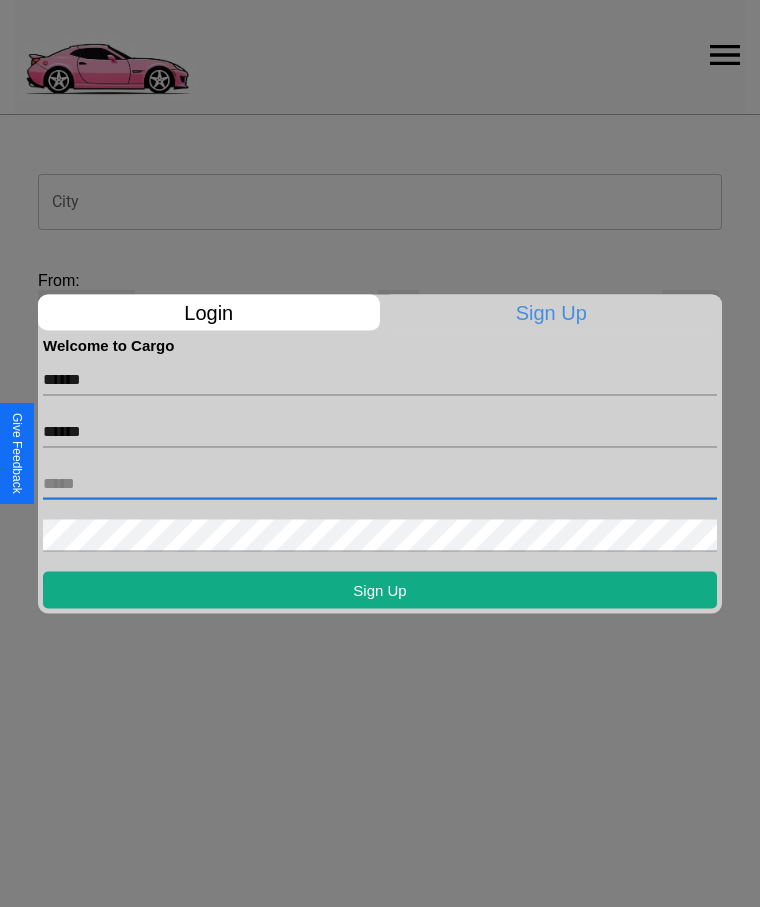click at bounding box center [380, 483] 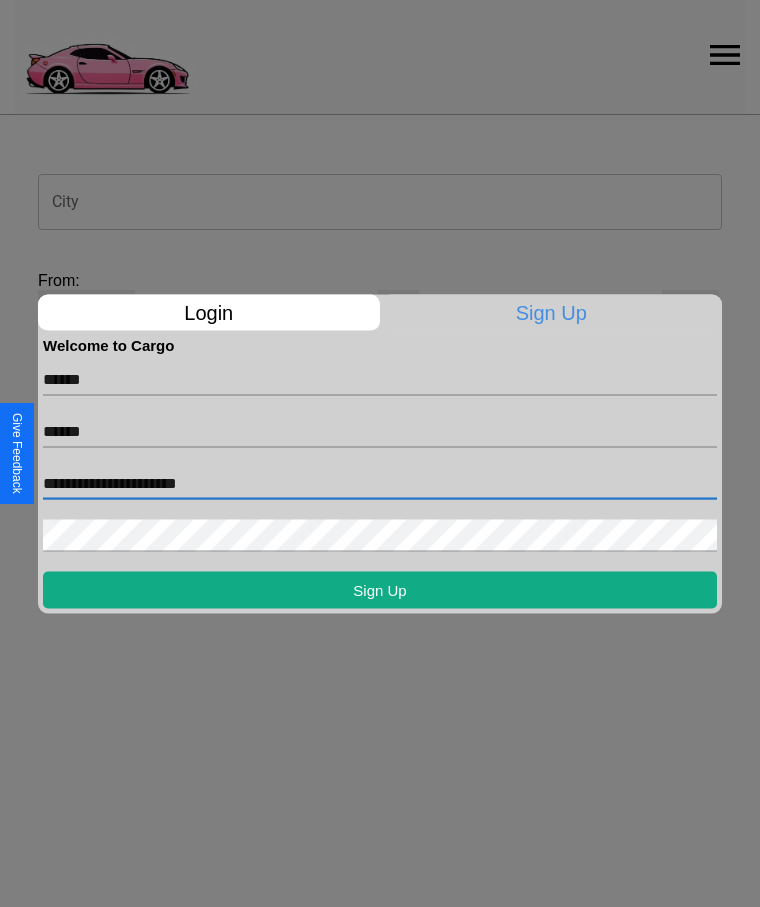 type on "**********" 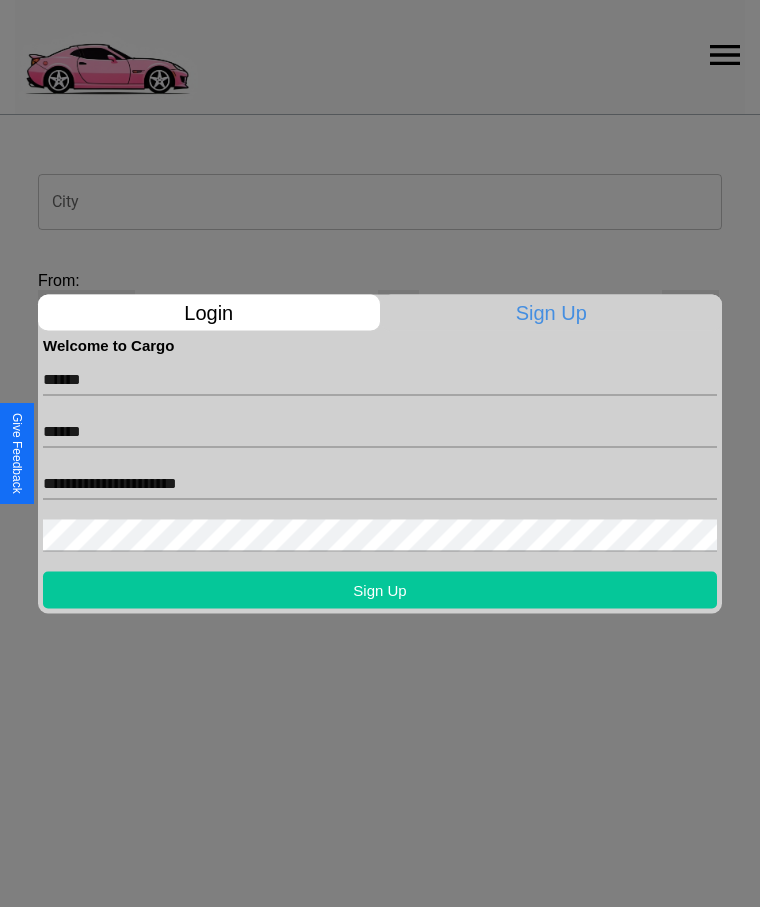 click on "Sign Up" at bounding box center [380, 589] 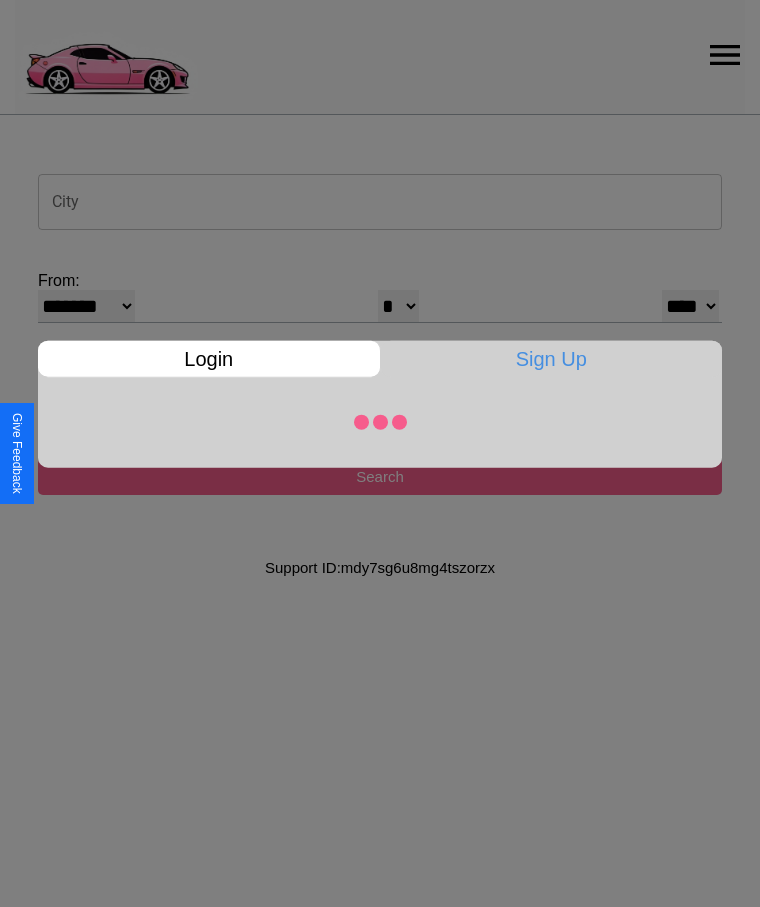 select on "*" 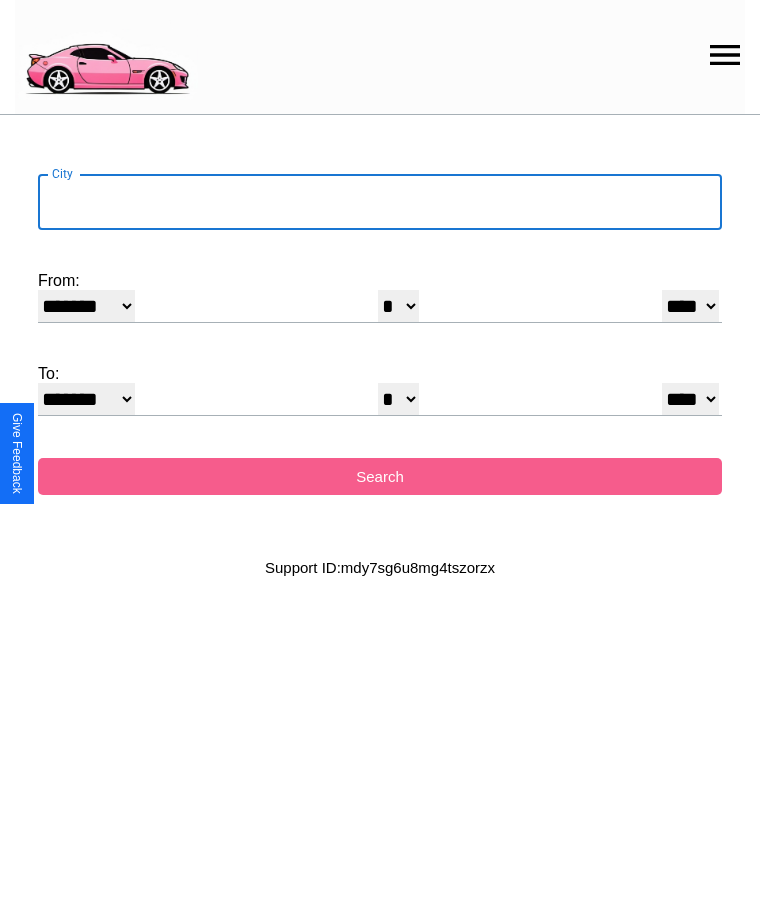 click on "City" at bounding box center (380, 202) 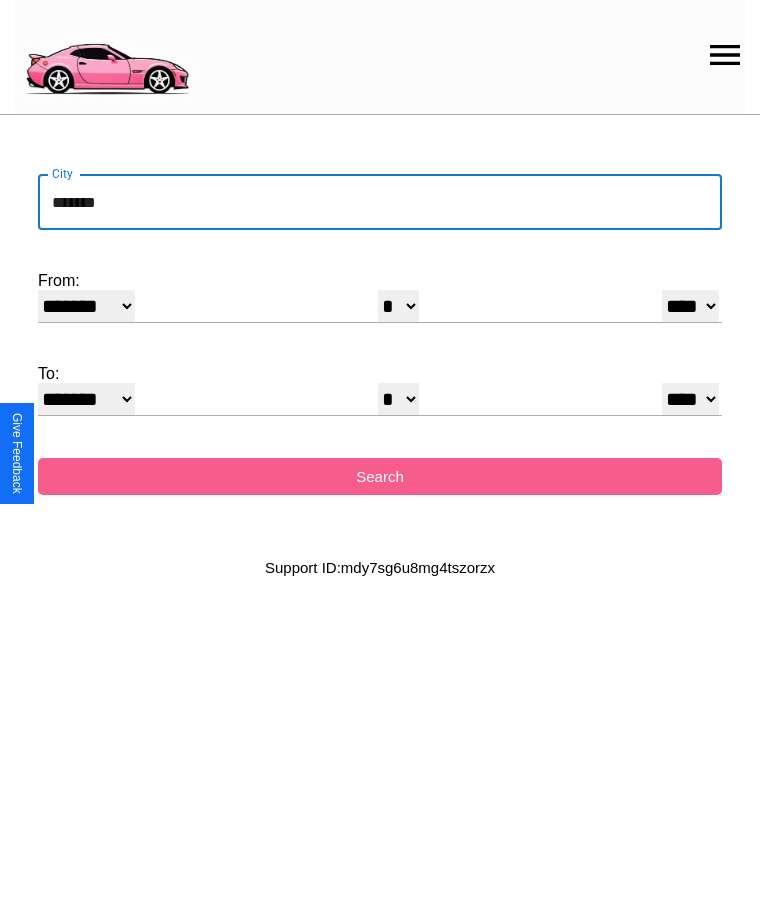 type on "*******" 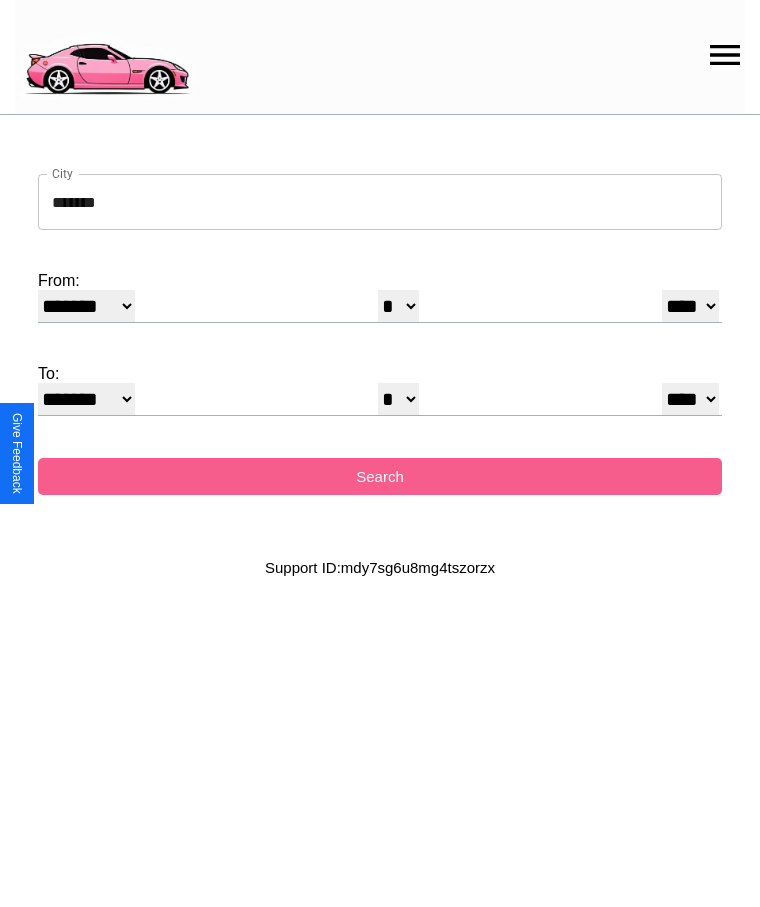 click on "* * * * * * * * * ** ** ** ** ** ** ** ** ** ** ** ** ** ** ** ** ** ** ** ** ** **" at bounding box center [398, 306] 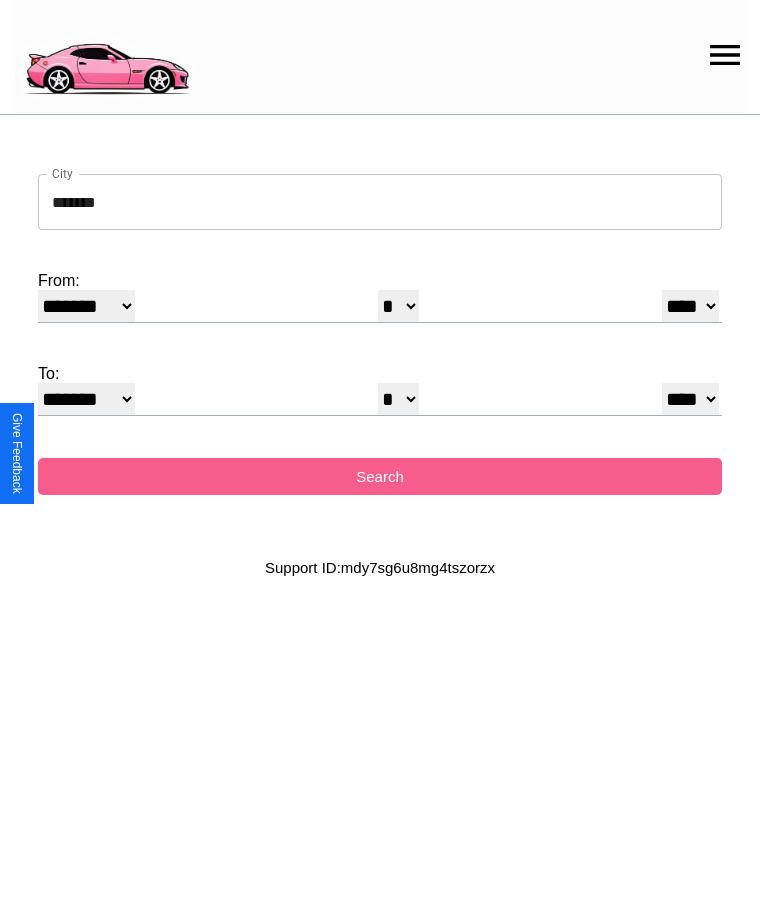 select on "**" 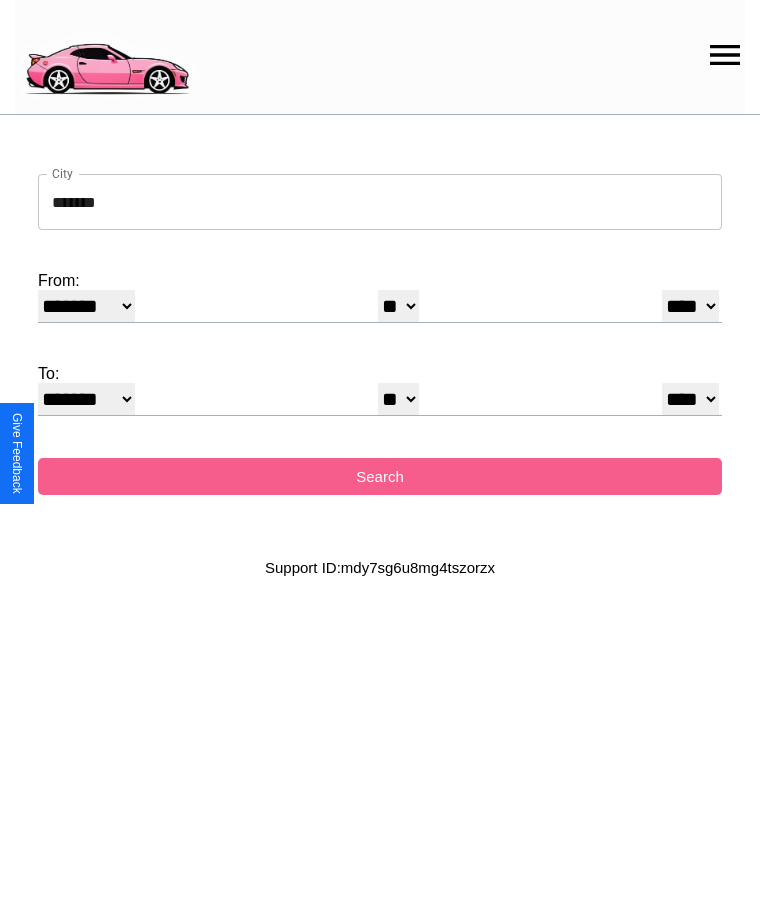 click on "* * * * * * * * * ** ** ** ** ** ** ** ** ** ** ** ** ** ** ** ** ** ** ** ** ** **" at bounding box center [398, 399] 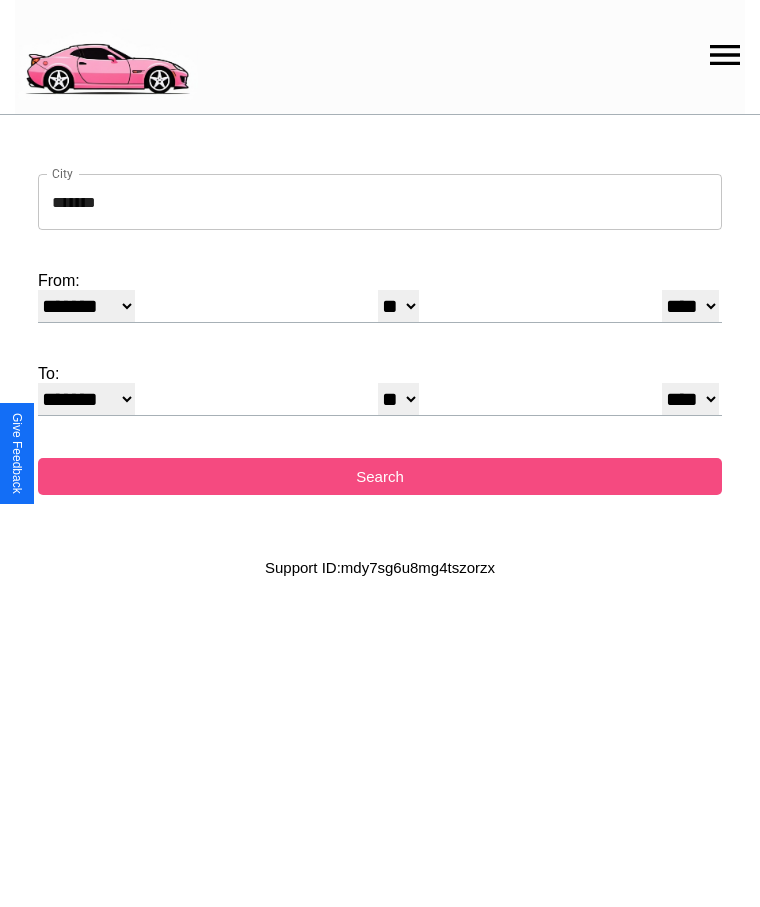 click on "Search" at bounding box center (380, 476) 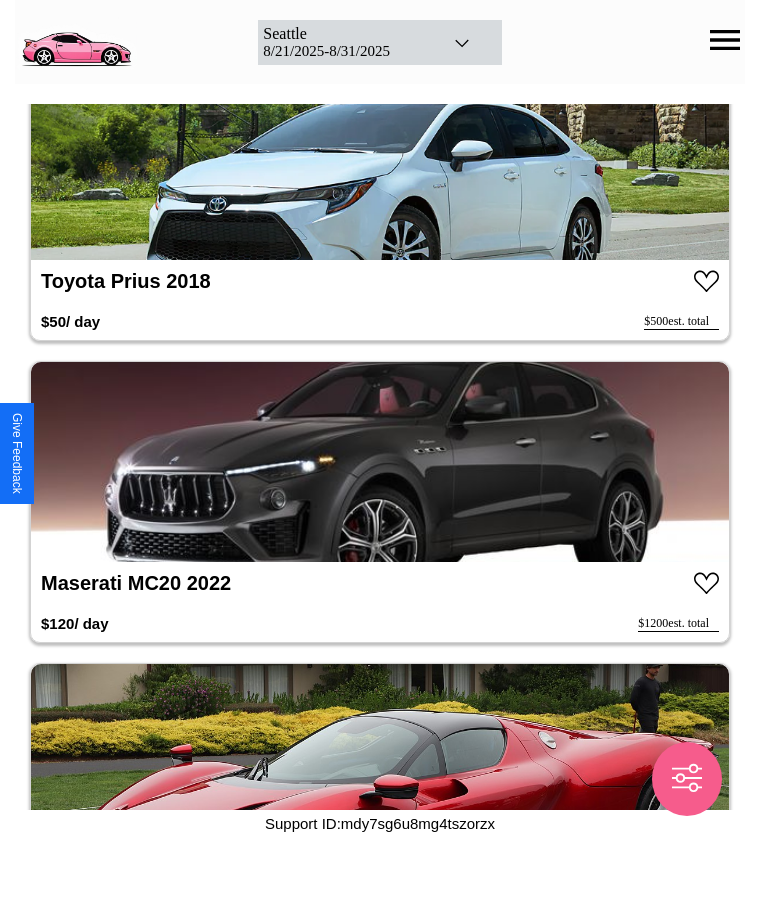 scroll, scrollTop: 4046, scrollLeft: 0, axis: vertical 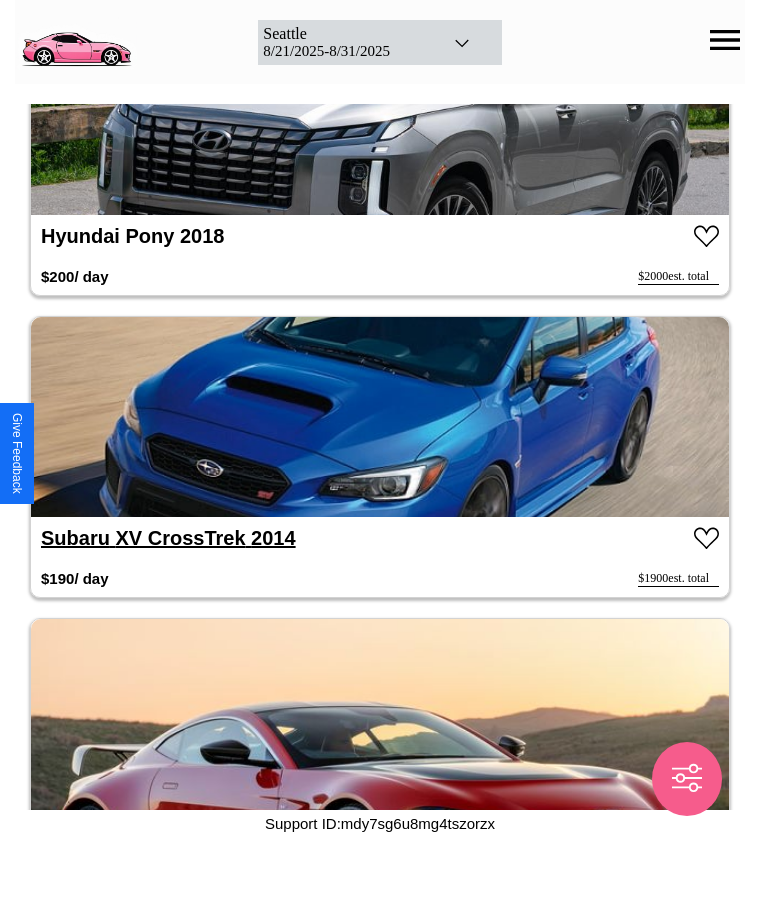 click on "Subaru   XV CrossTrek   2014" at bounding box center (168, 538) 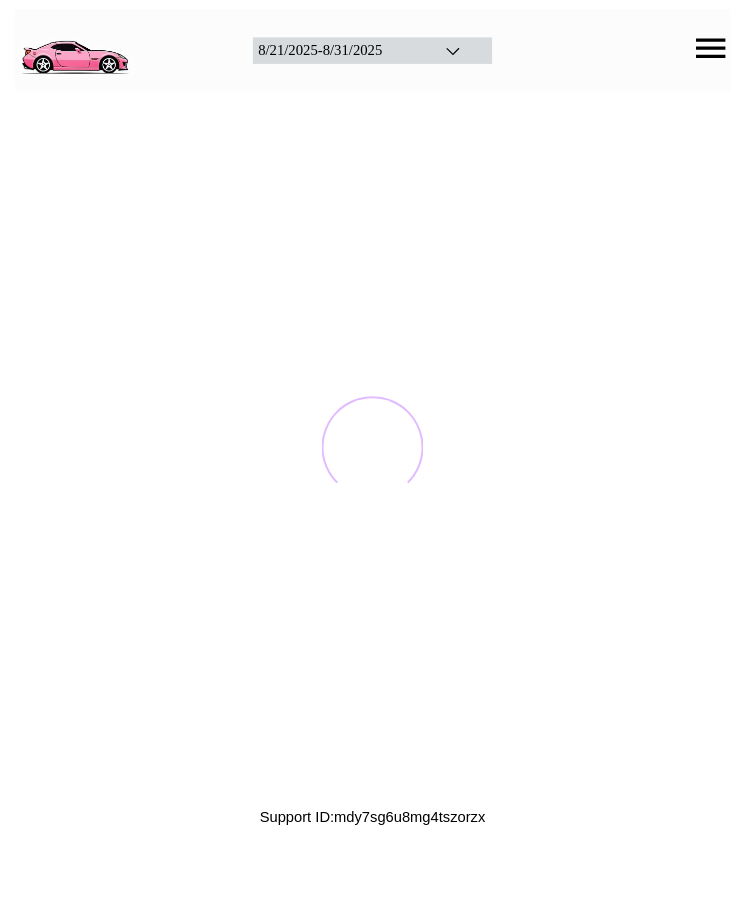 scroll, scrollTop: 0, scrollLeft: 0, axis: both 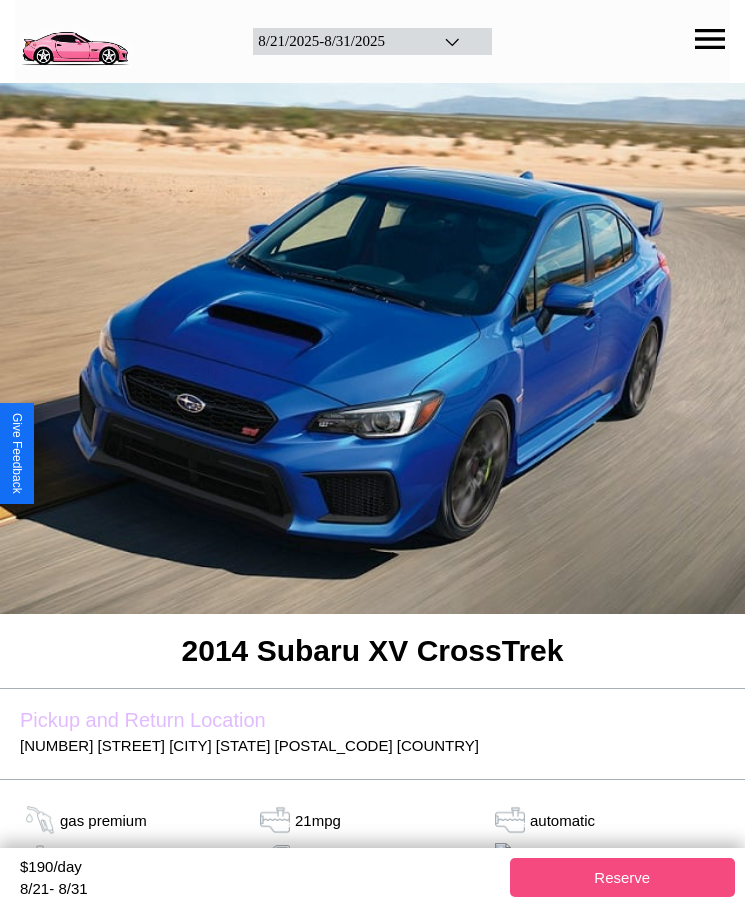 click on "Reserve" at bounding box center [623, 877] 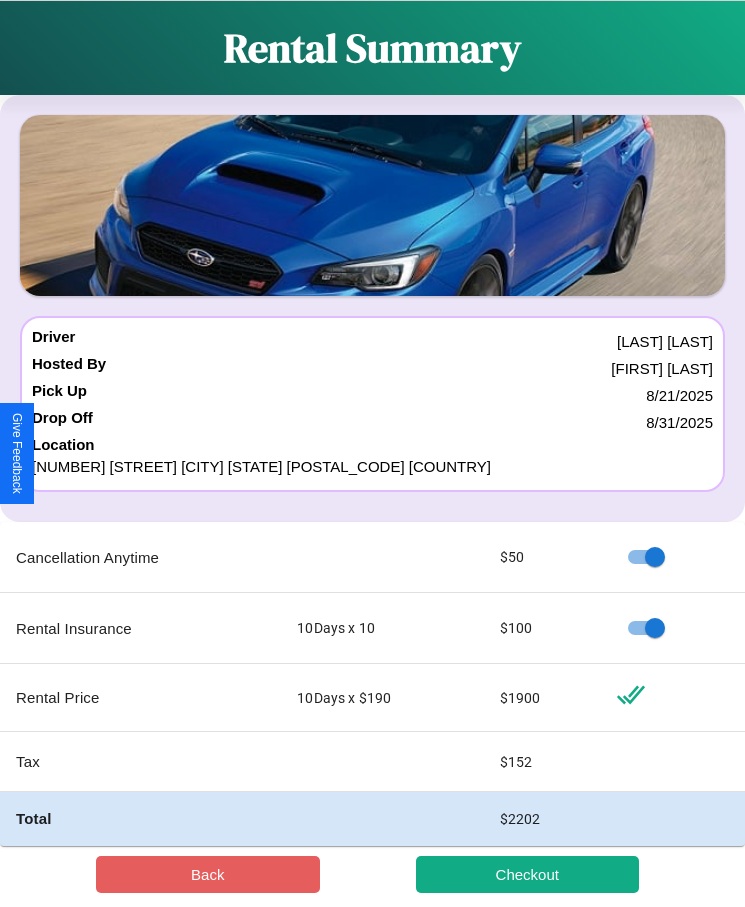 scroll, scrollTop: 23, scrollLeft: 0, axis: vertical 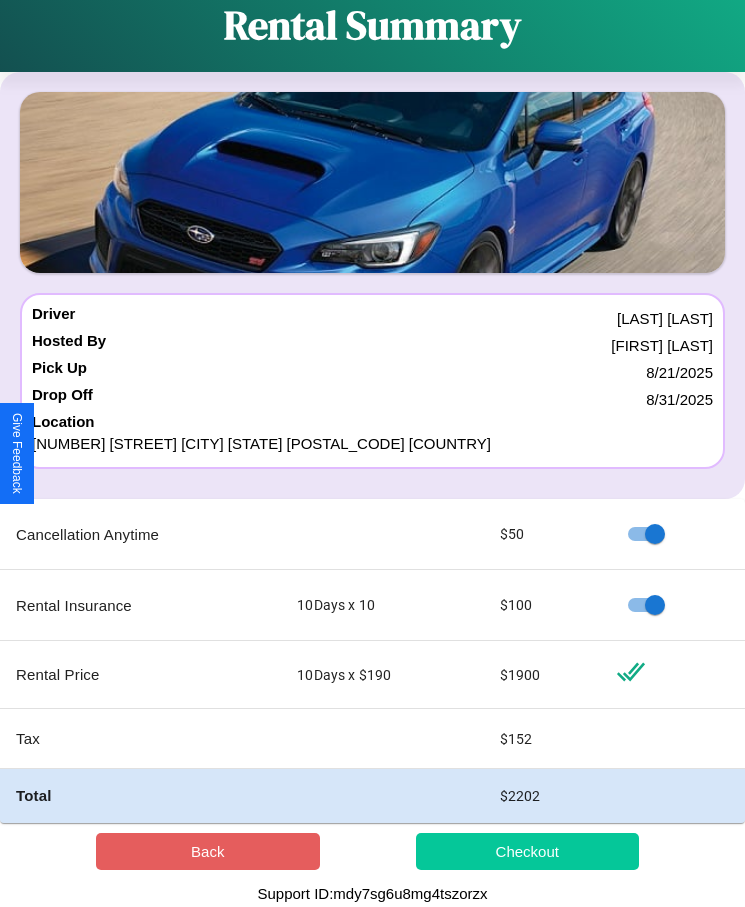 click on "Checkout" at bounding box center [528, 851] 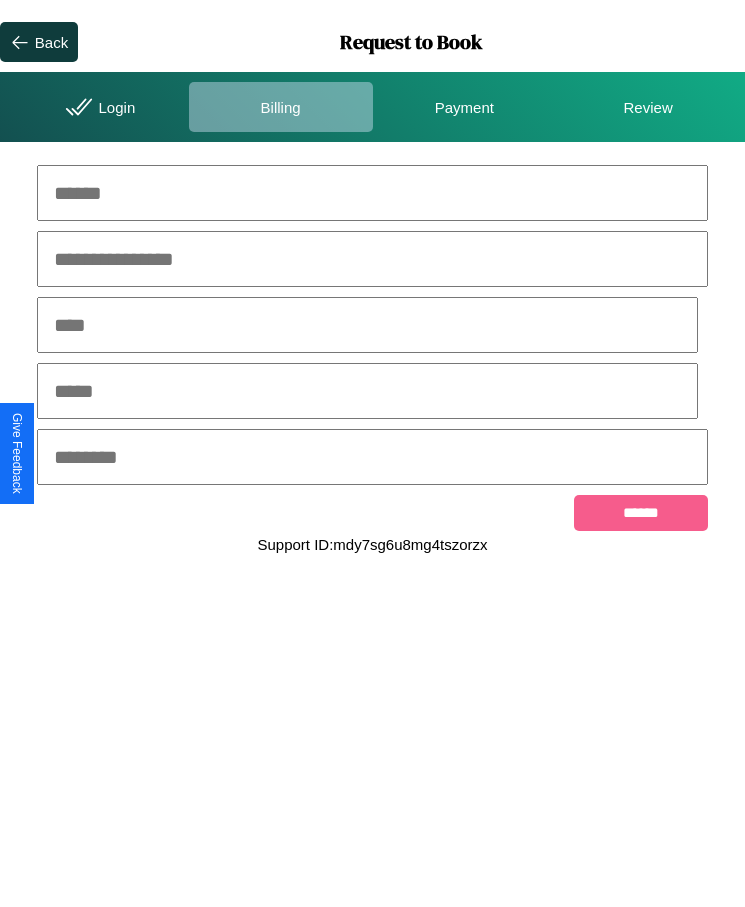 scroll, scrollTop: 0, scrollLeft: 0, axis: both 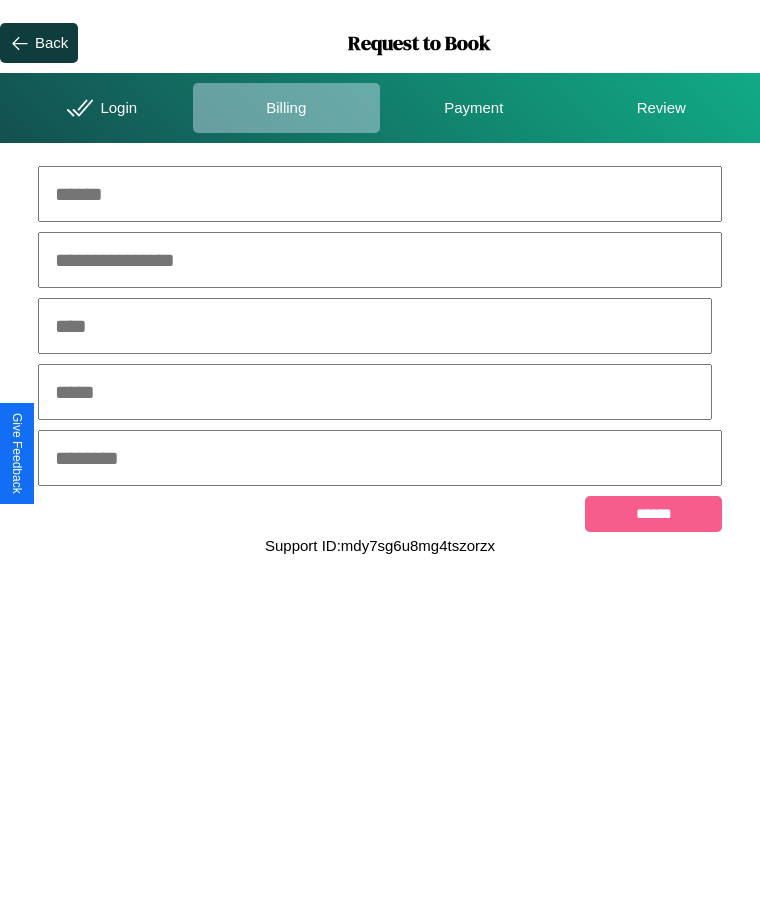 click at bounding box center (380, 194) 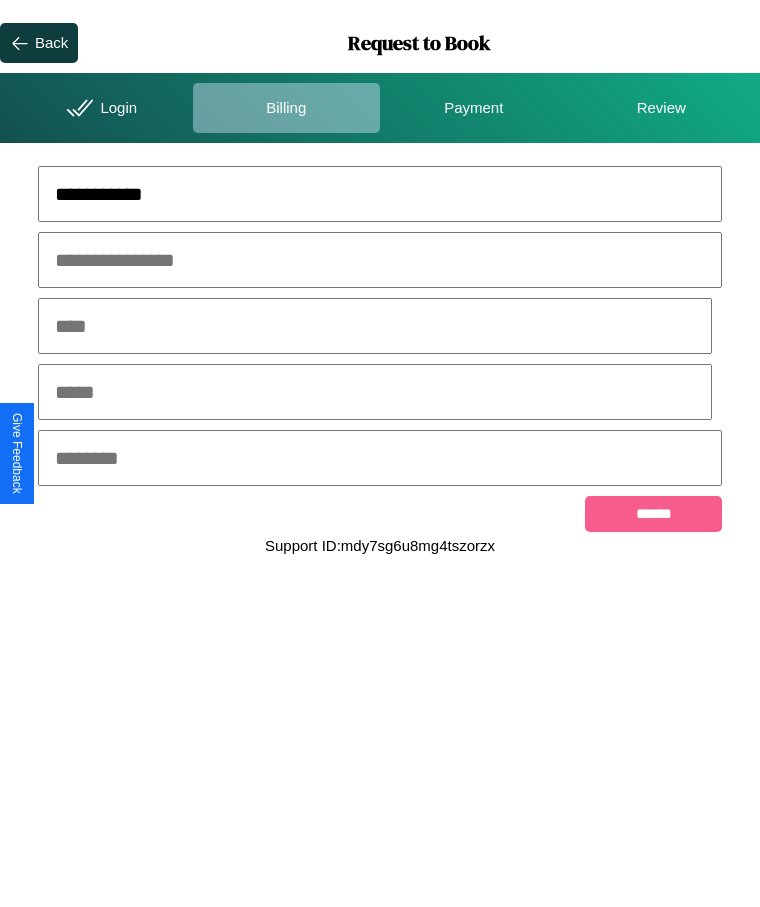 type on "**********" 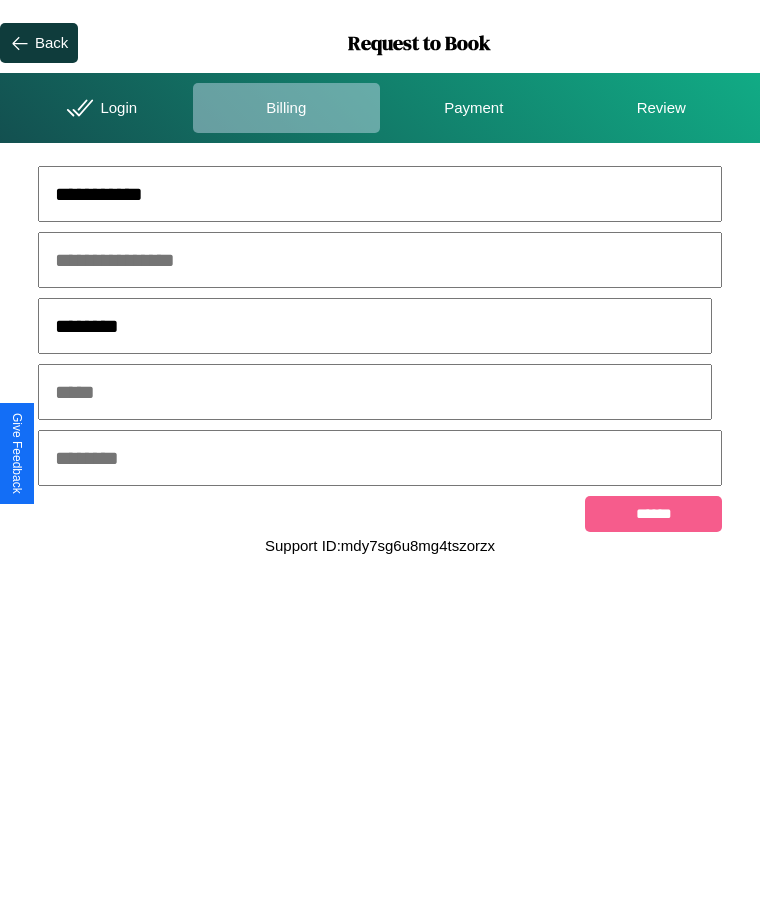 type on "********" 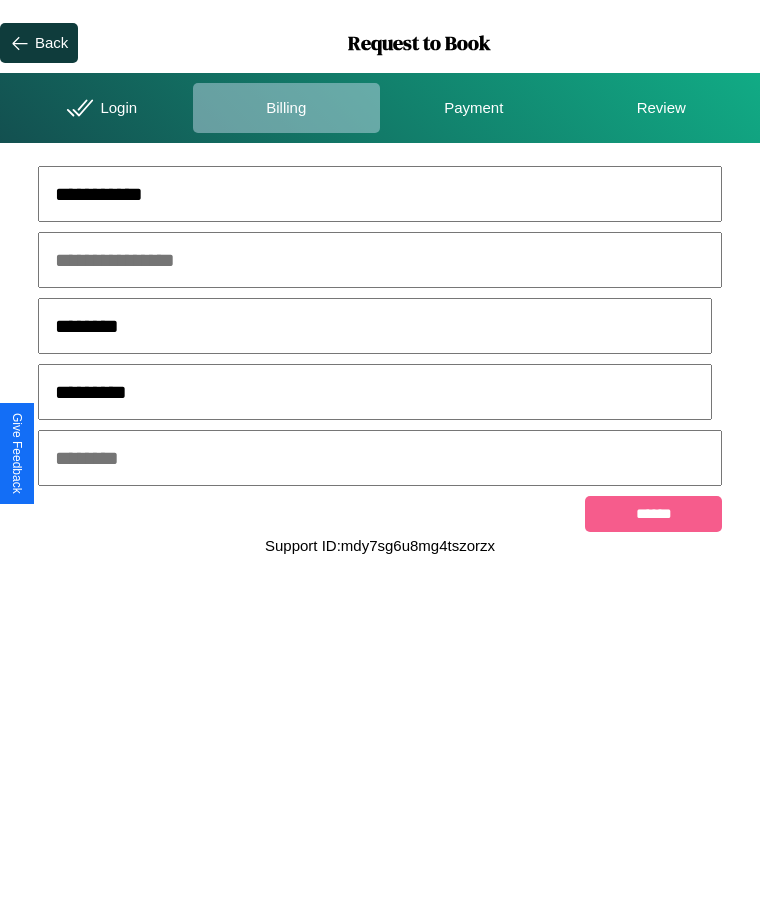 type on "*********" 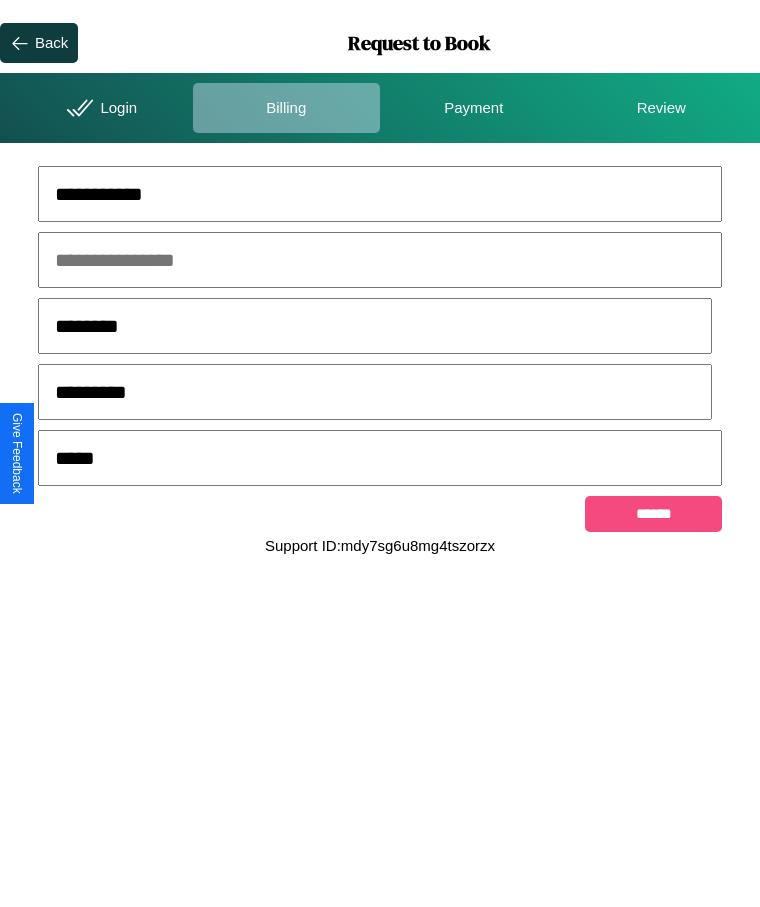 type on "*****" 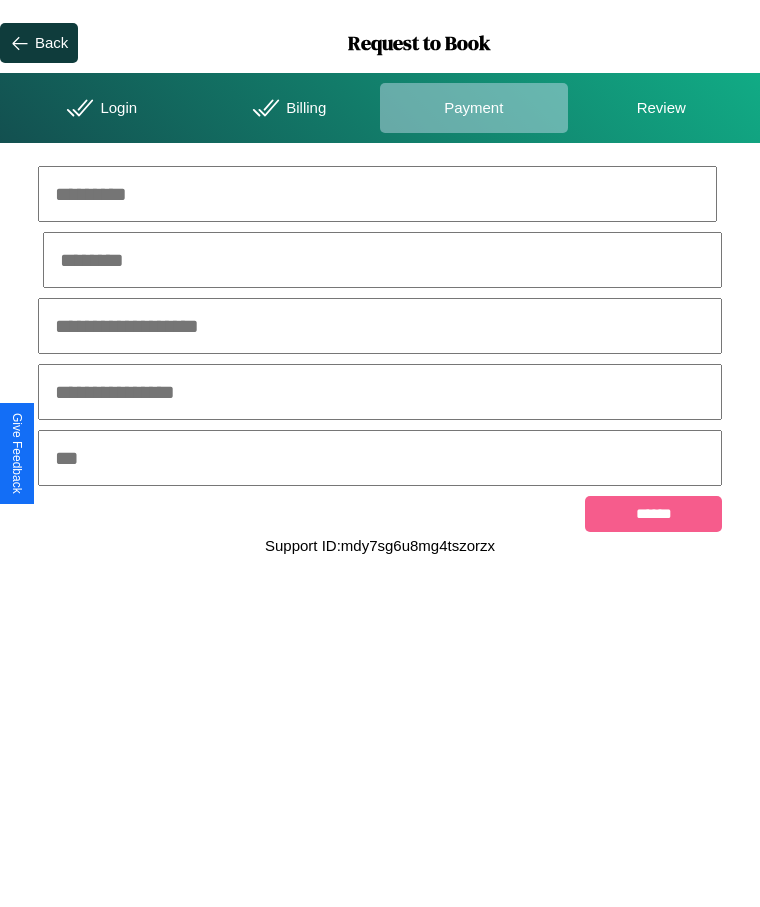 click at bounding box center (377, 194) 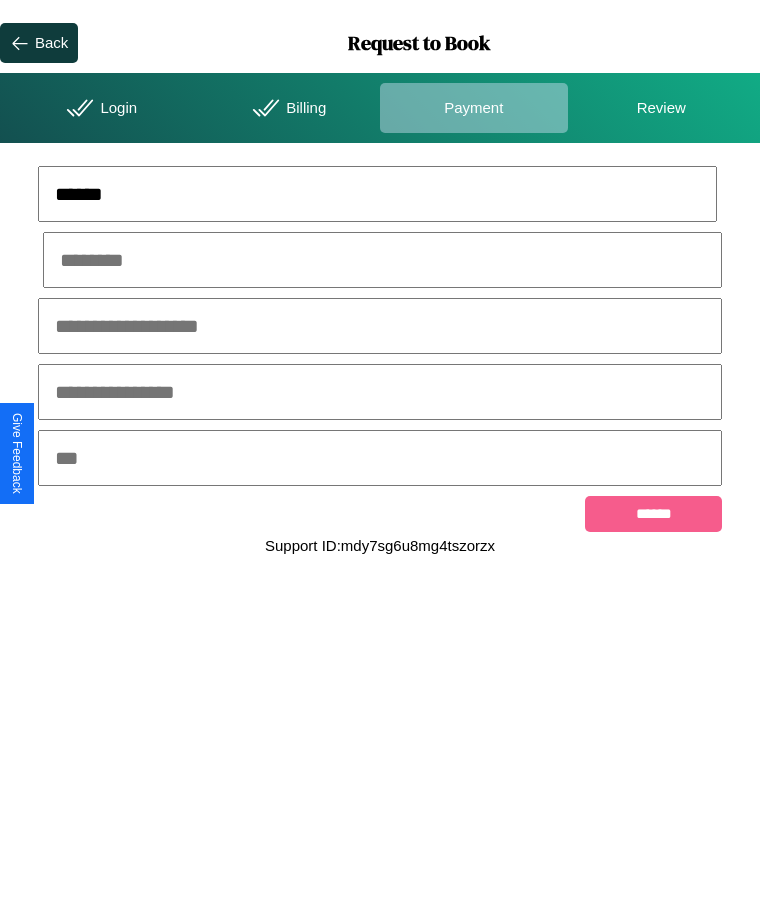 type on "******" 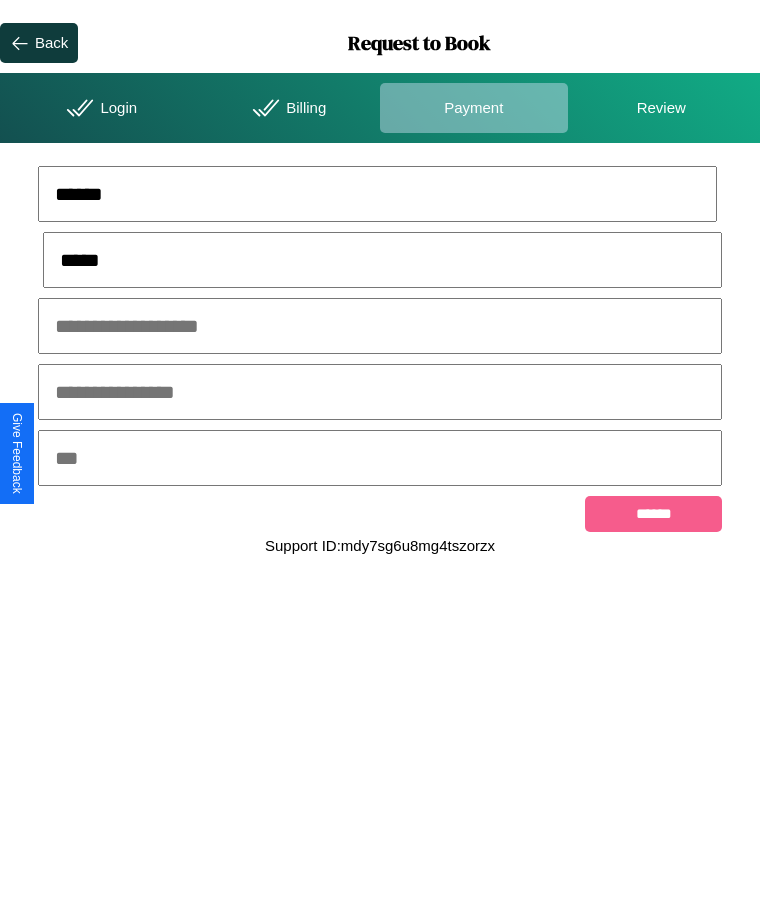 type on "*****" 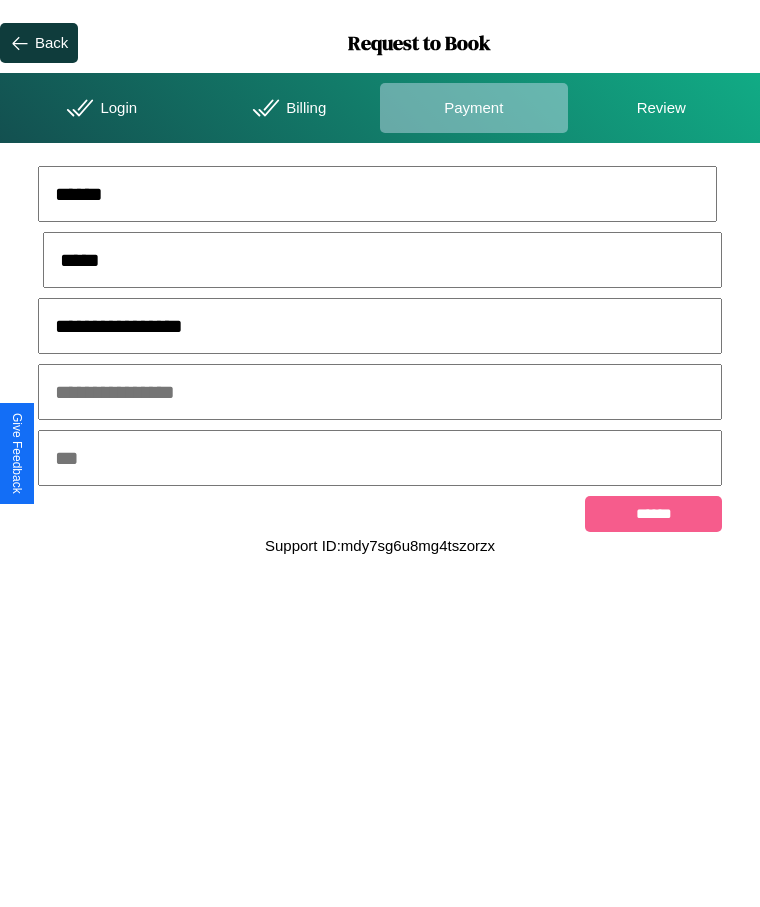 type on "**********" 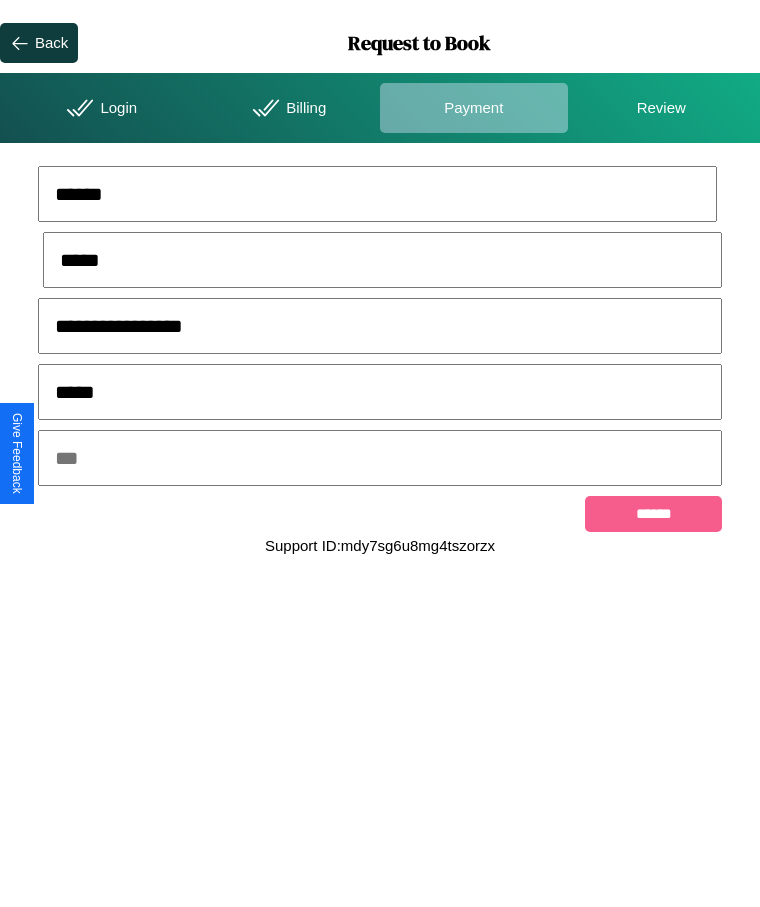 type on "*****" 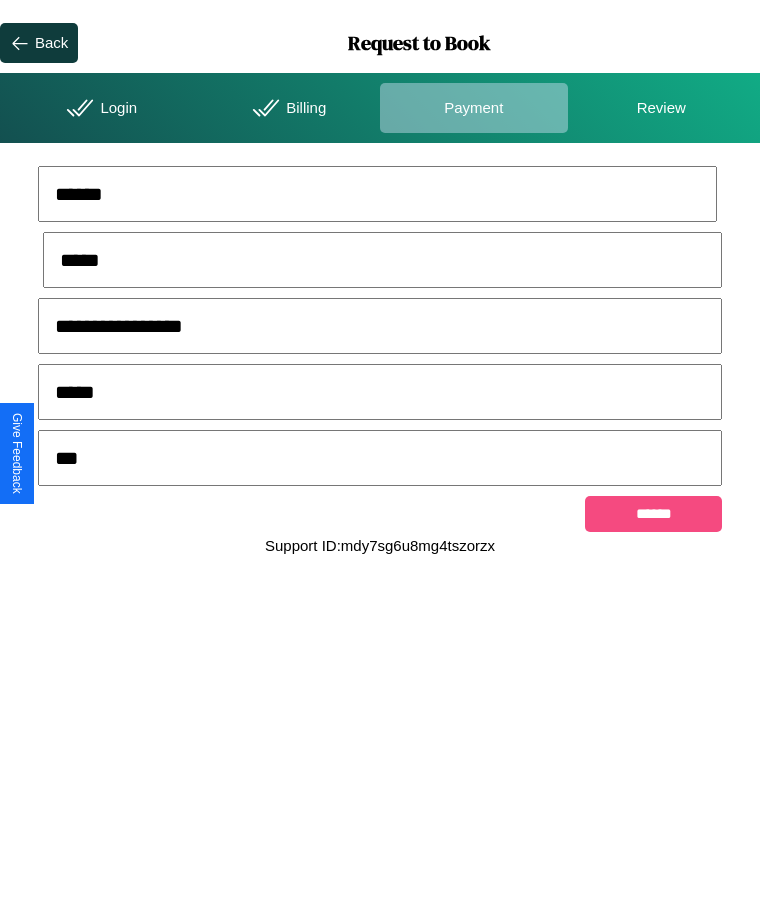 type on "***" 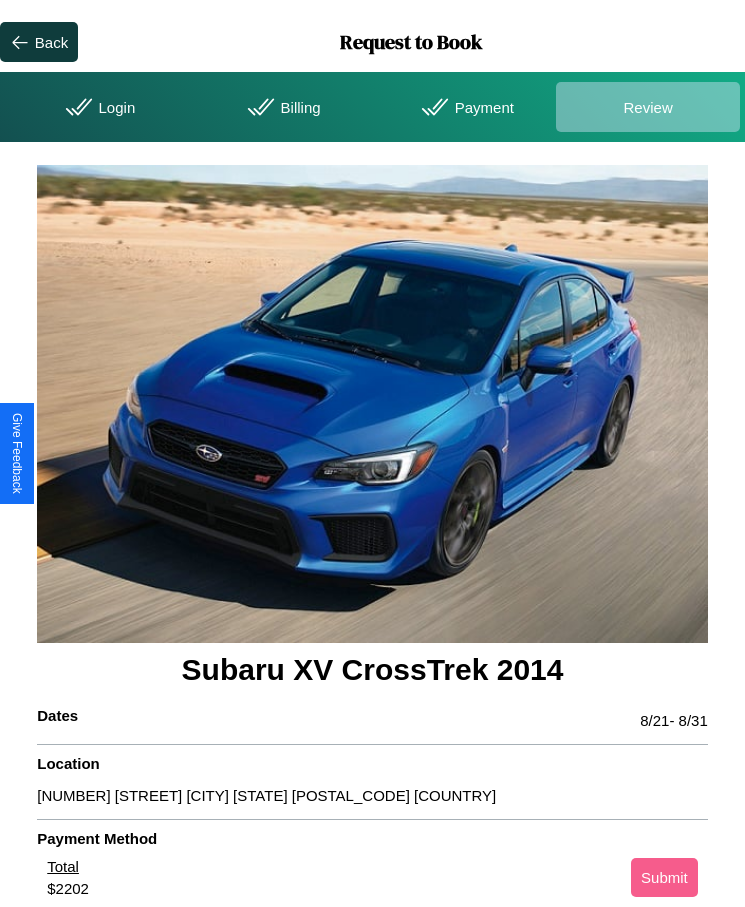 scroll, scrollTop: 2, scrollLeft: 0, axis: vertical 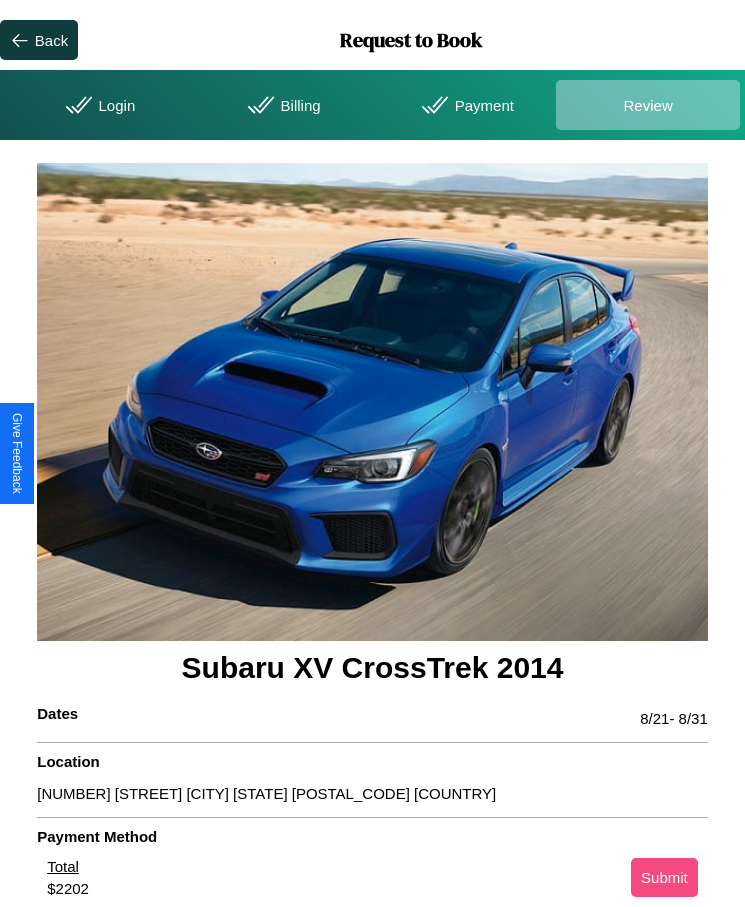 click on "Submit" at bounding box center (664, 877) 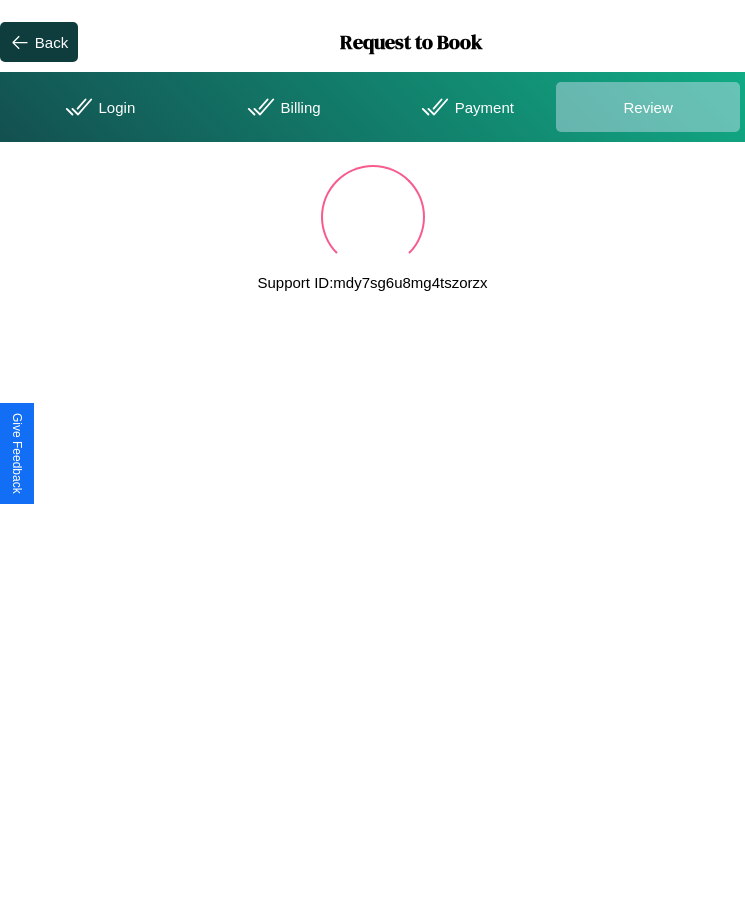 scroll, scrollTop: 0, scrollLeft: 0, axis: both 